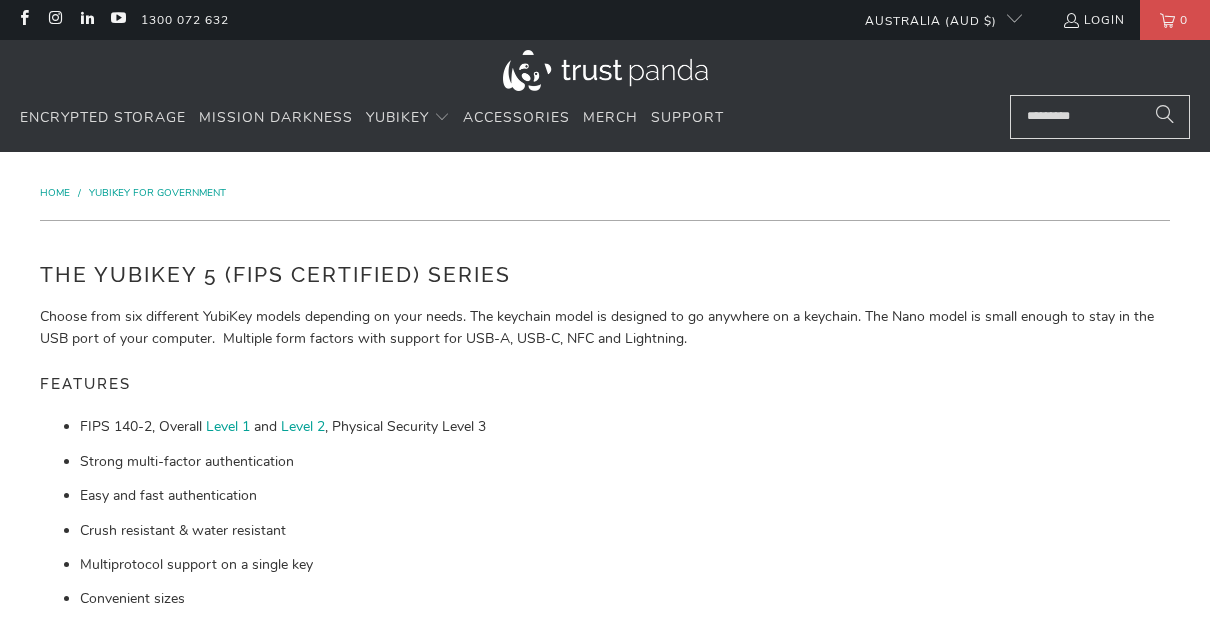 scroll, scrollTop: 0, scrollLeft: 0, axis: both 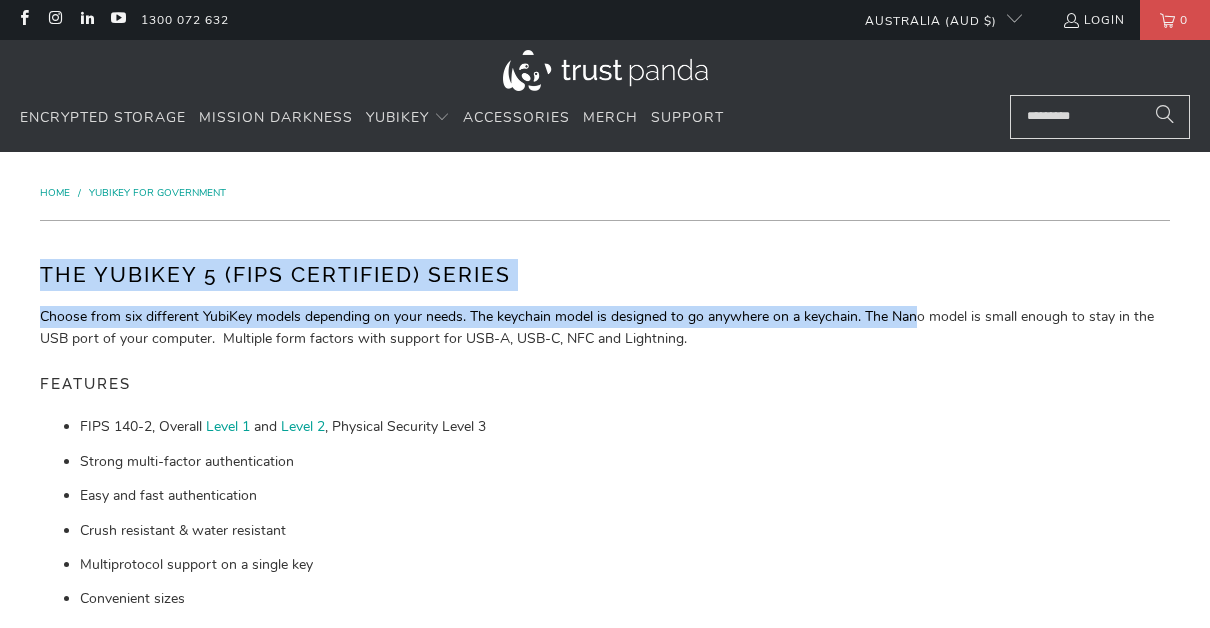 click on "The YubiKey 5 (FIPS Certified) Series" at bounding box center (605, 275) 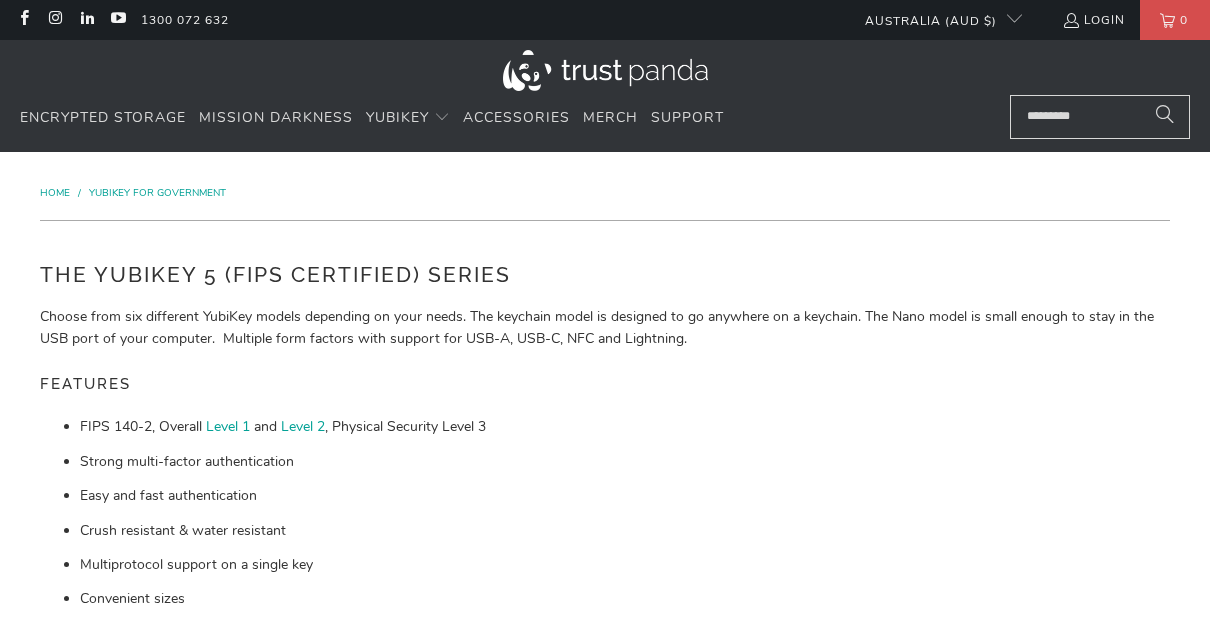 click on "The YubiKey 5 (FIPS Certified) Series
Choose from six different YubiKey models depending on your needs. The keychain model is designed to go anywhere on a keychain. The Nano model is small enough to stay in the USB port of your computer.  Multiple form factors with support for USB-A, USB-C, NFC and Lightning.
Features
FIPS 140-2, Overall   Level 1   and   Level 2 , Physical Security Level 3
Strong multi-factor authentication
Easy and fast authentication
Crush resistant & water resistant
Multiprotocol support on a single key
Convenient sizes
Made in the USA
FIPS keys are typically used in Enterprise, Government and for Code Signing. In most cases, a standard YubiKey is sufficient for normal requirements." at bounding box center [605, 524] 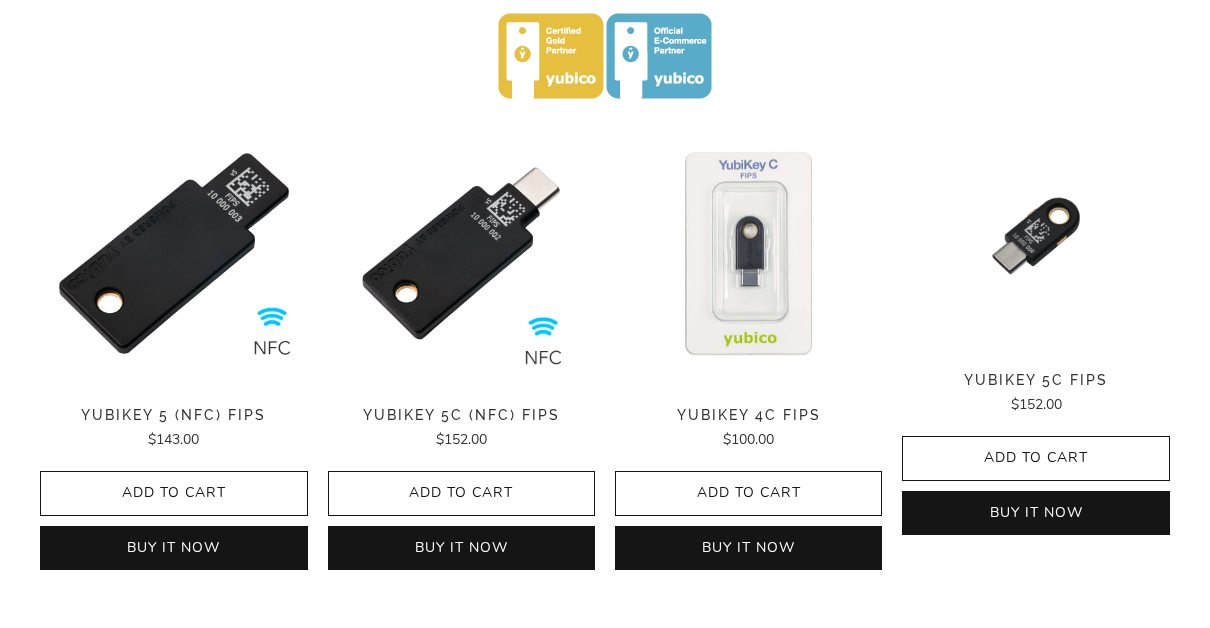 scroll, scrollTop: 700, scrollLeft: 0, axis: vertical 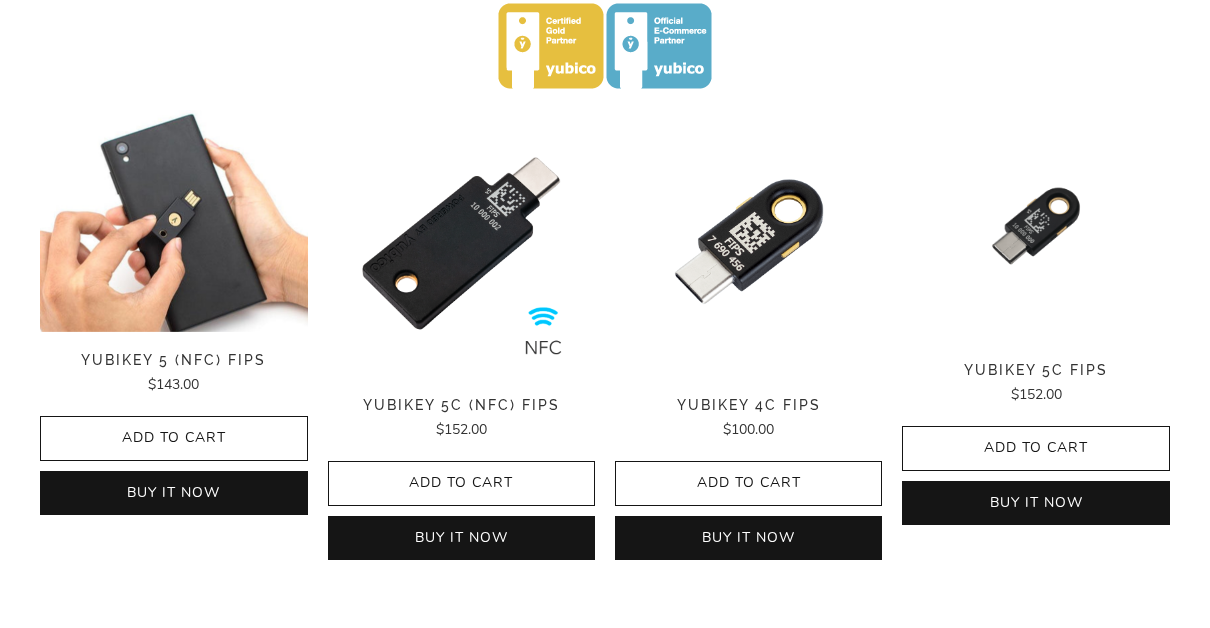 click at bounding box center (173, 110) 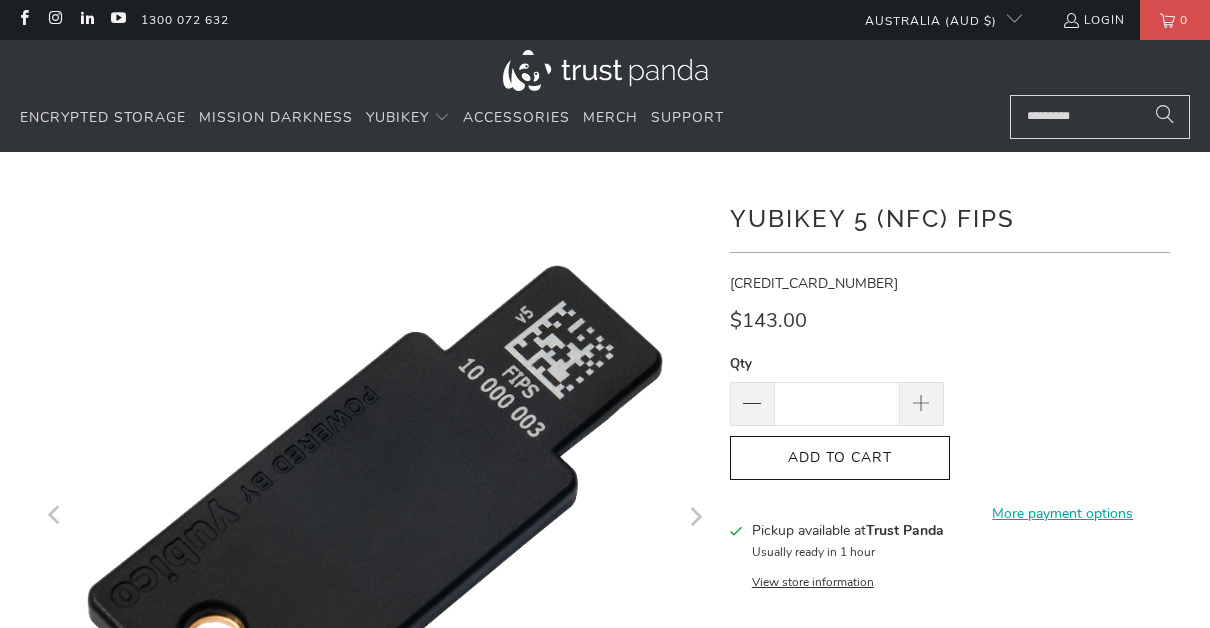 scroll, scrollTop: 0, scrollLeft: 0, axis: both 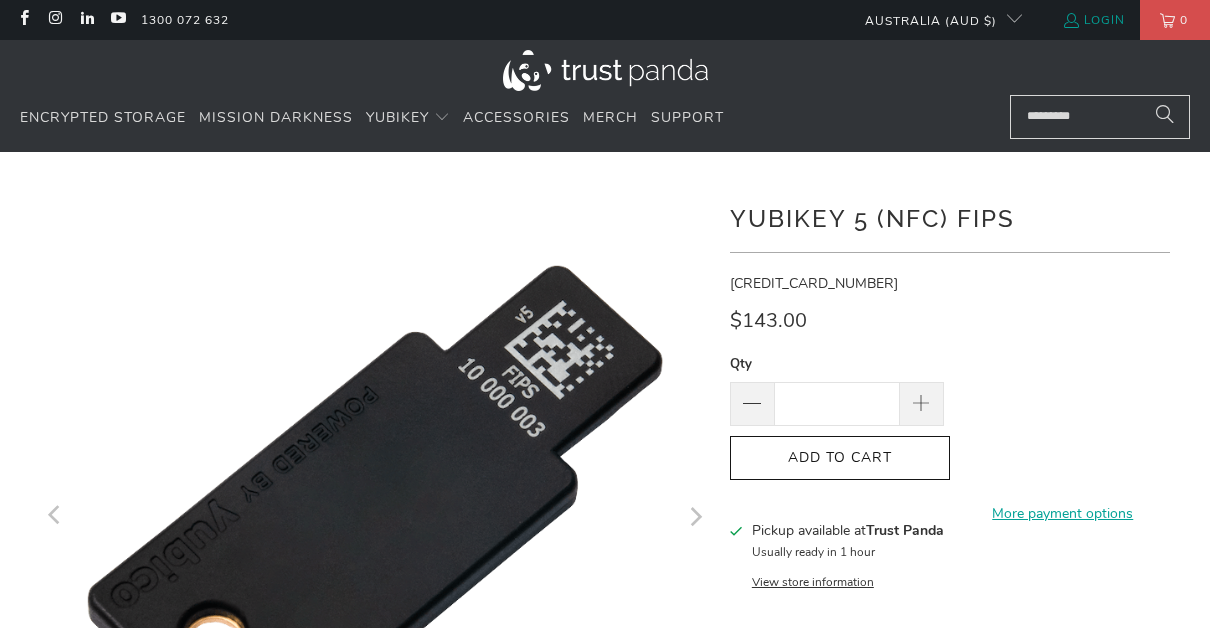 click on "Login" at bounding box center [1093, 20] 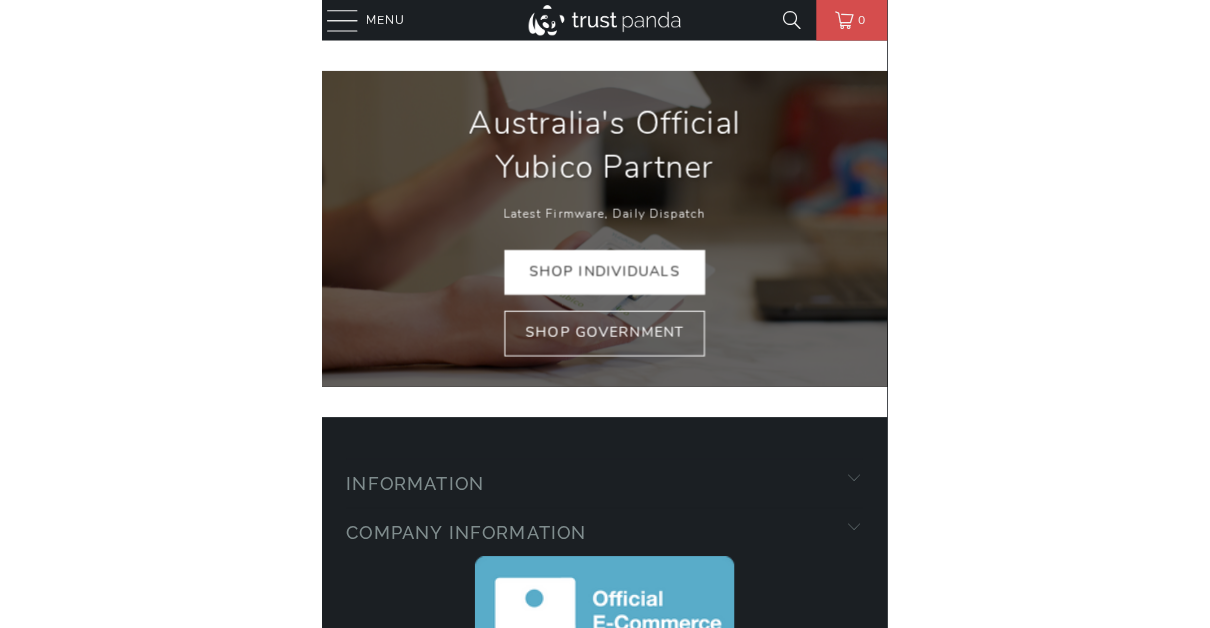 scroll, scrollTop: 0, scrollLeft: 0, axis: both 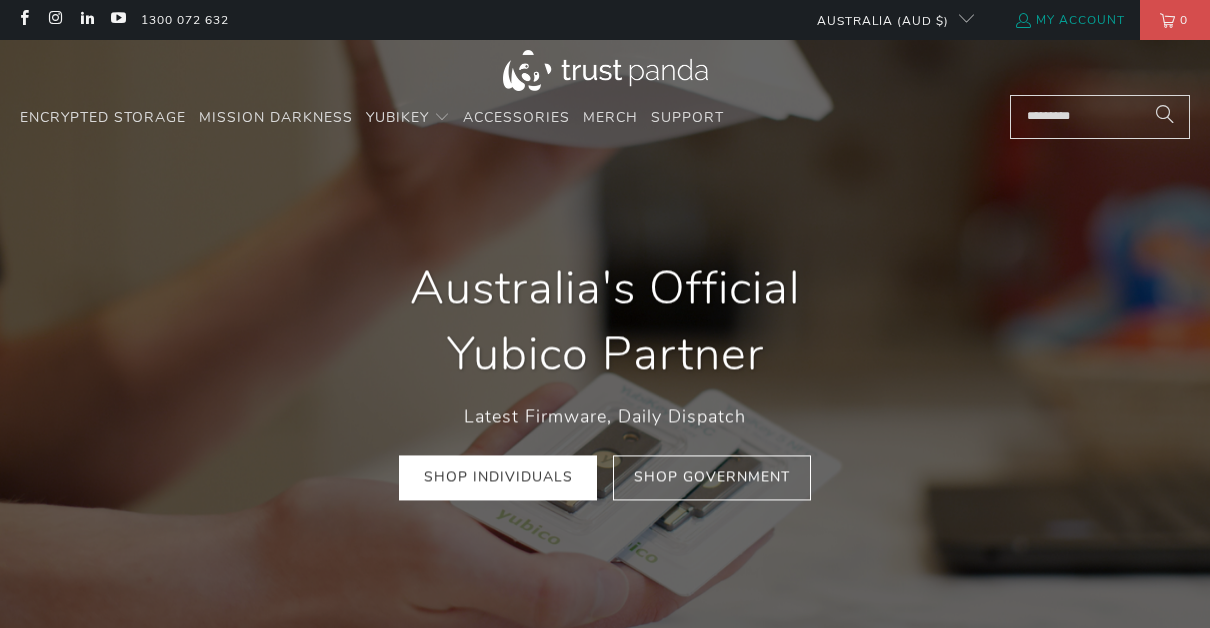 click on "My Account" at bounding box center [1069, 20] 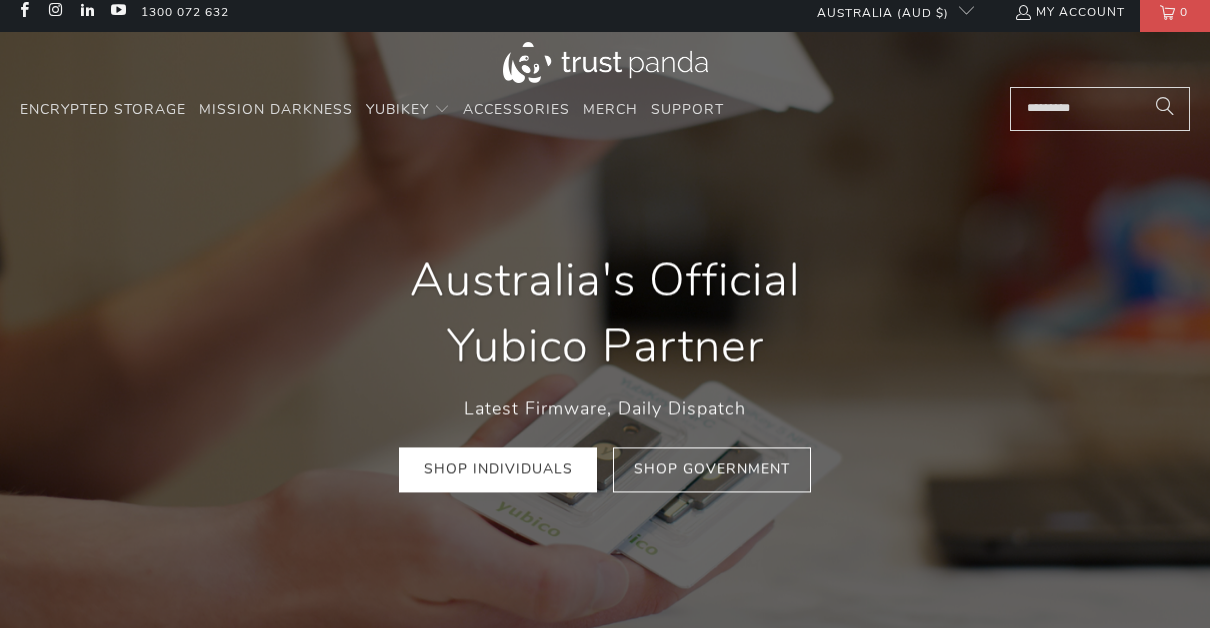 scroll, scrollTop: 0, scrollLeft: 0, axis: both 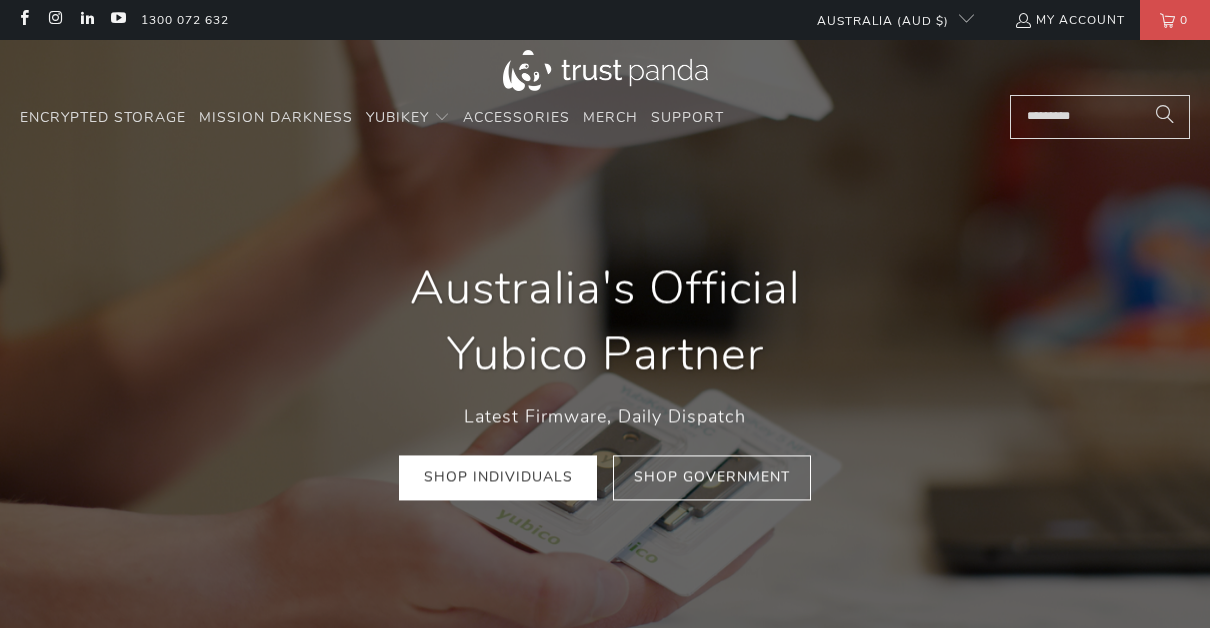 click on "Shop Government" at bounding box center (712, 478) 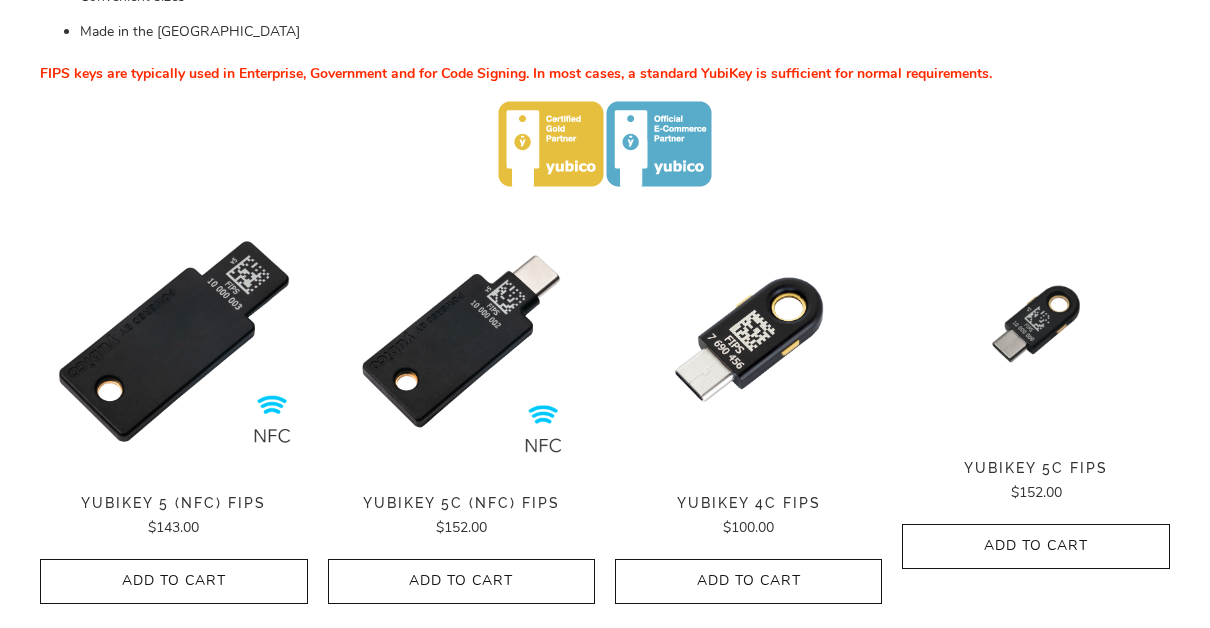 scroll, scrollTop: 700, scrollLeft: 0, axis: vertical 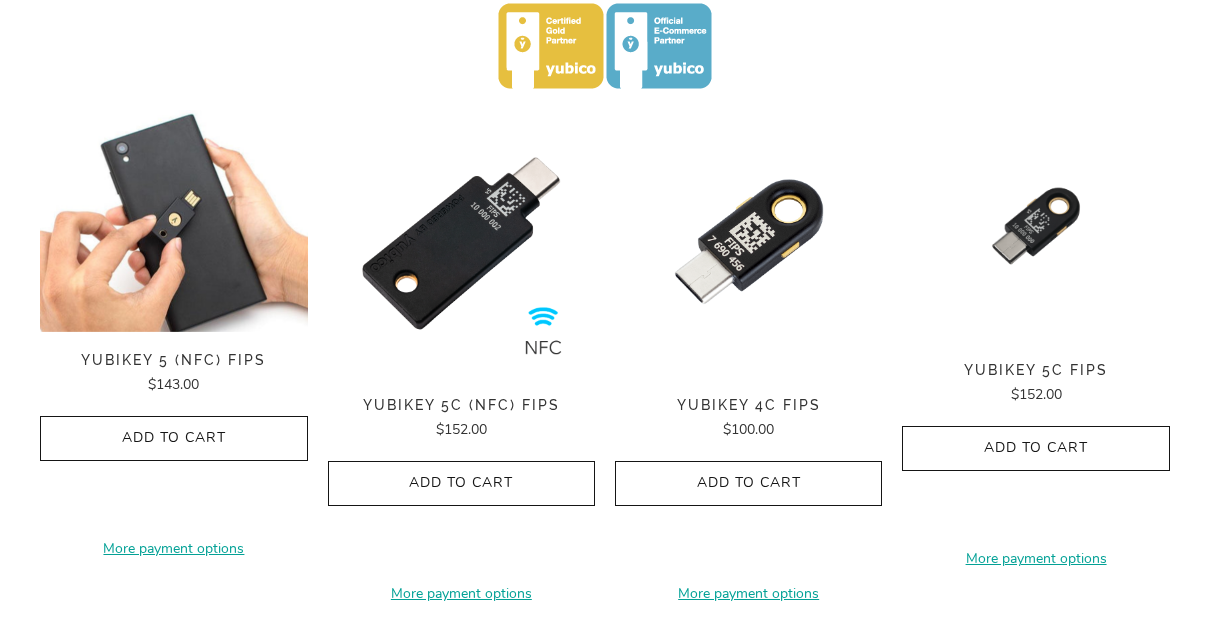 click at bounding box center (173, 221) 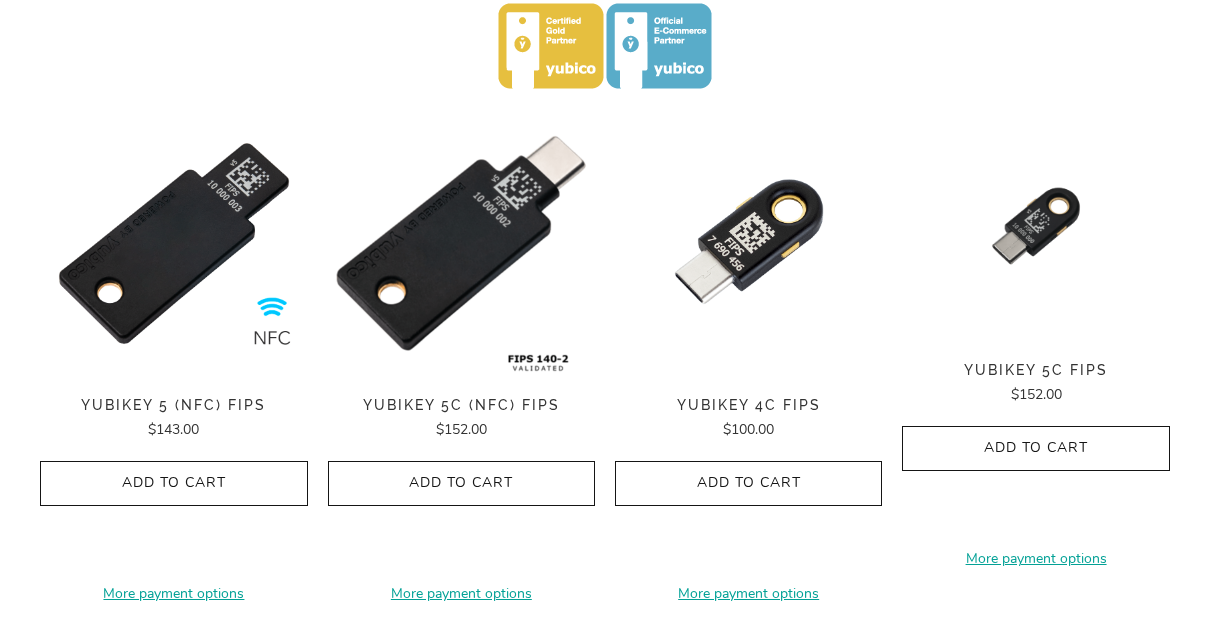 click at bounding box center [461, 243] 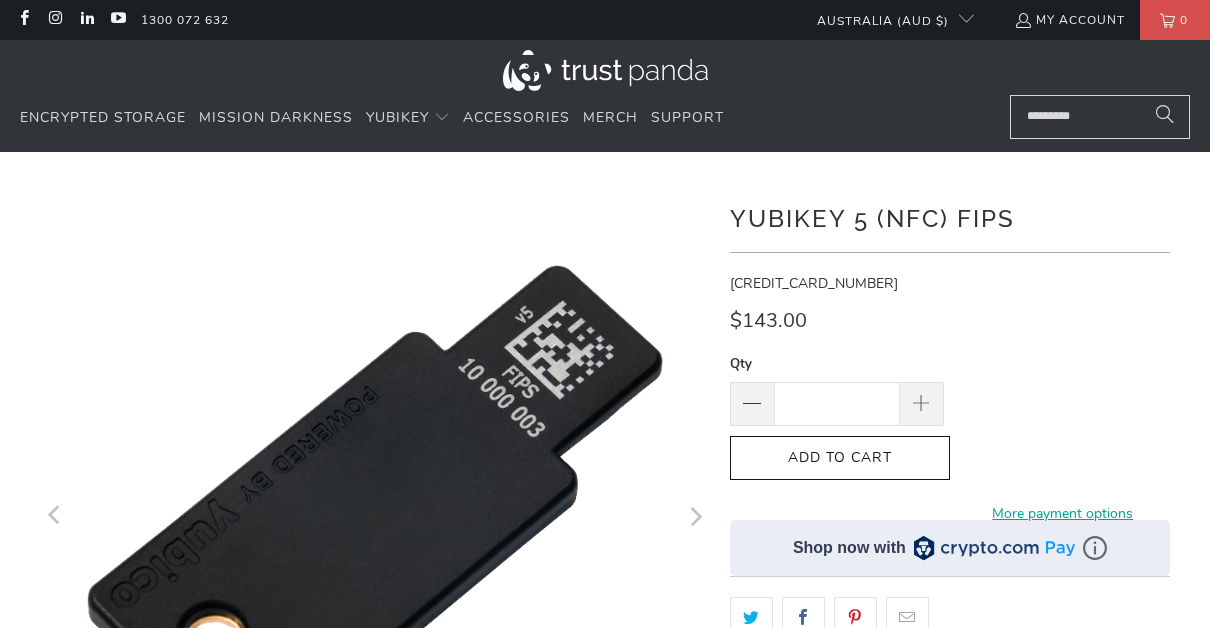scroll, scrollTop: 0, scrollLeft: 0, axis: both 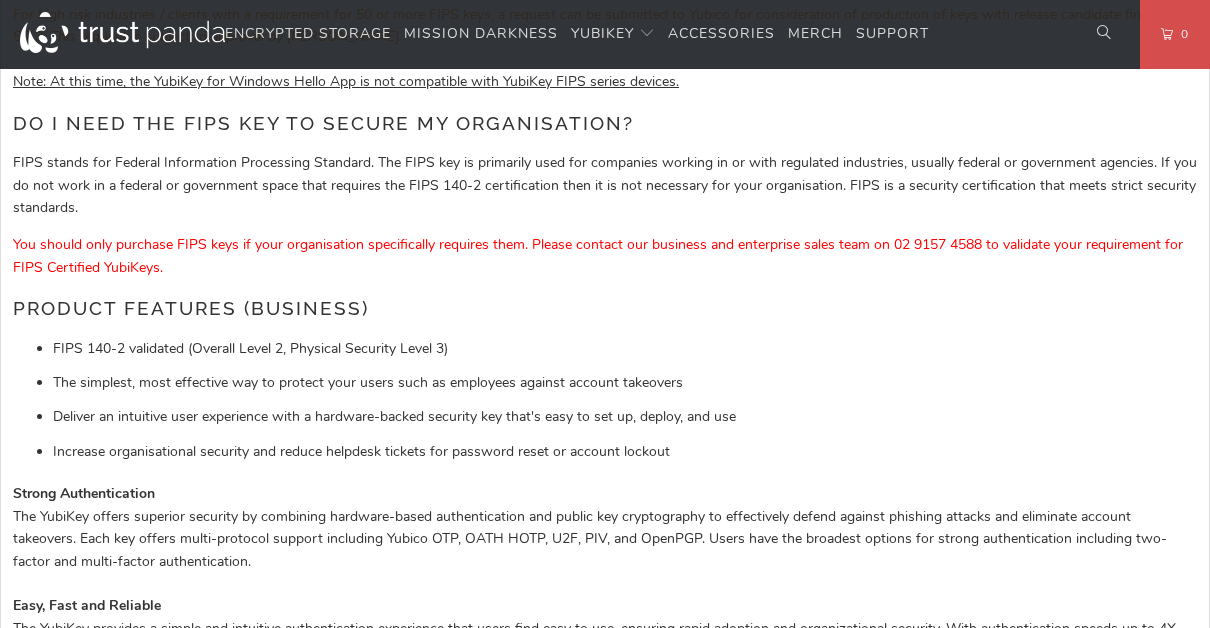 click on "**********" at bounding box center [605, -1185] 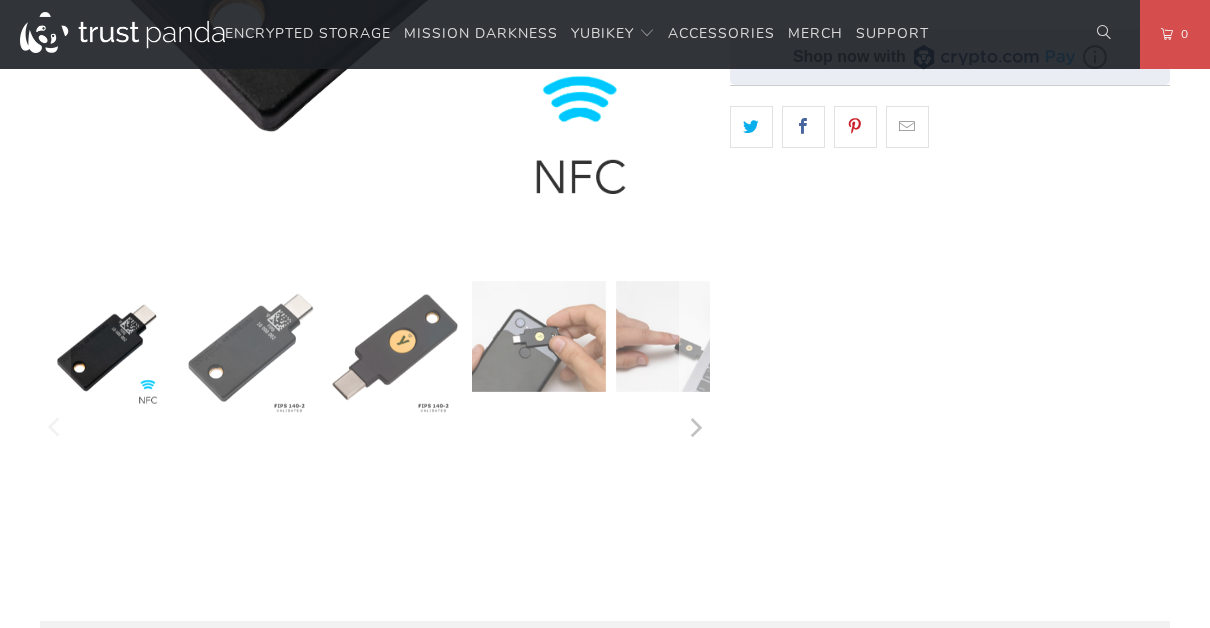 scroll, scrollTop: 0, scrollLeft: 0, axis: both 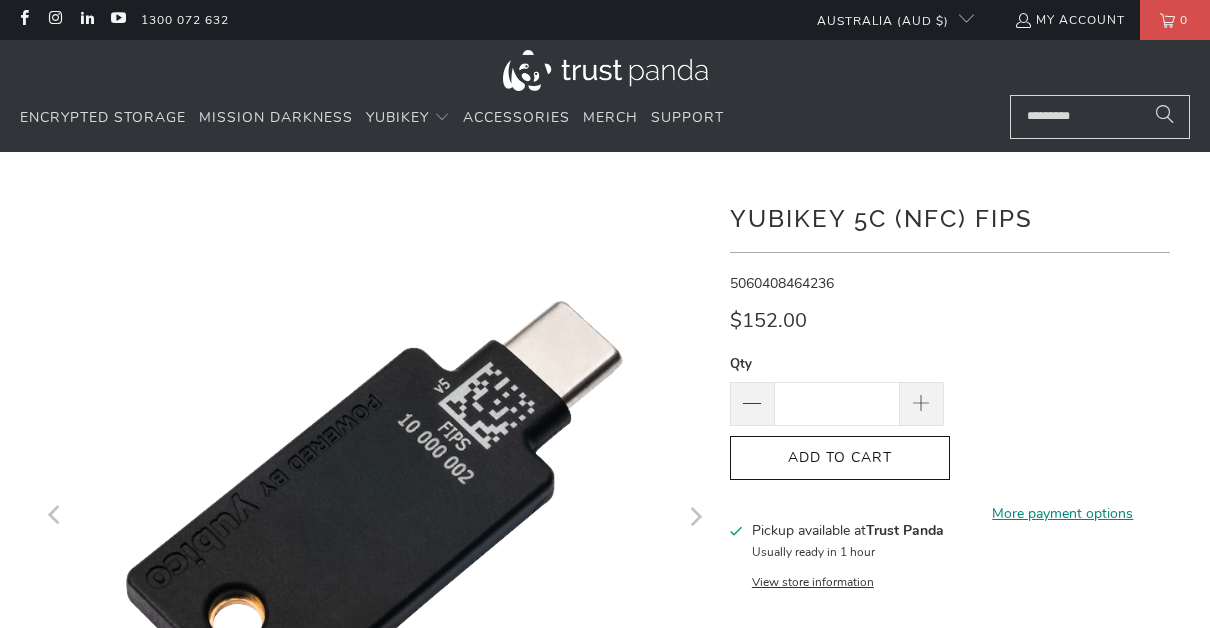 click on "More payment options" 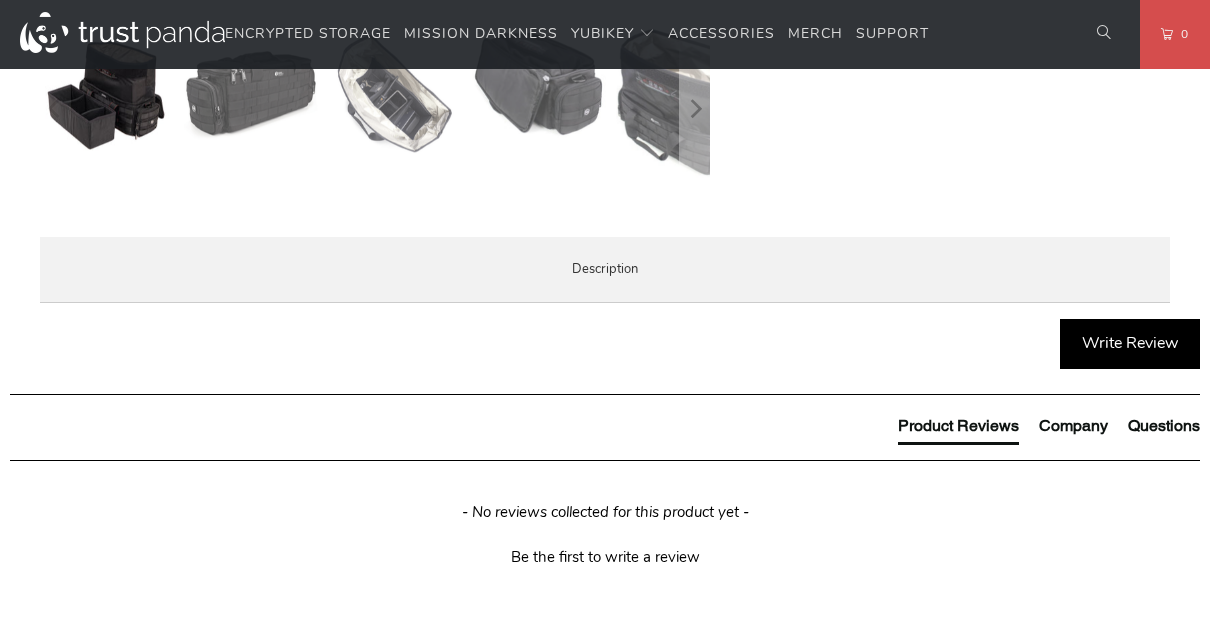 scroll, scrollTop: 900, scrollLeft: 0, axis: vertical 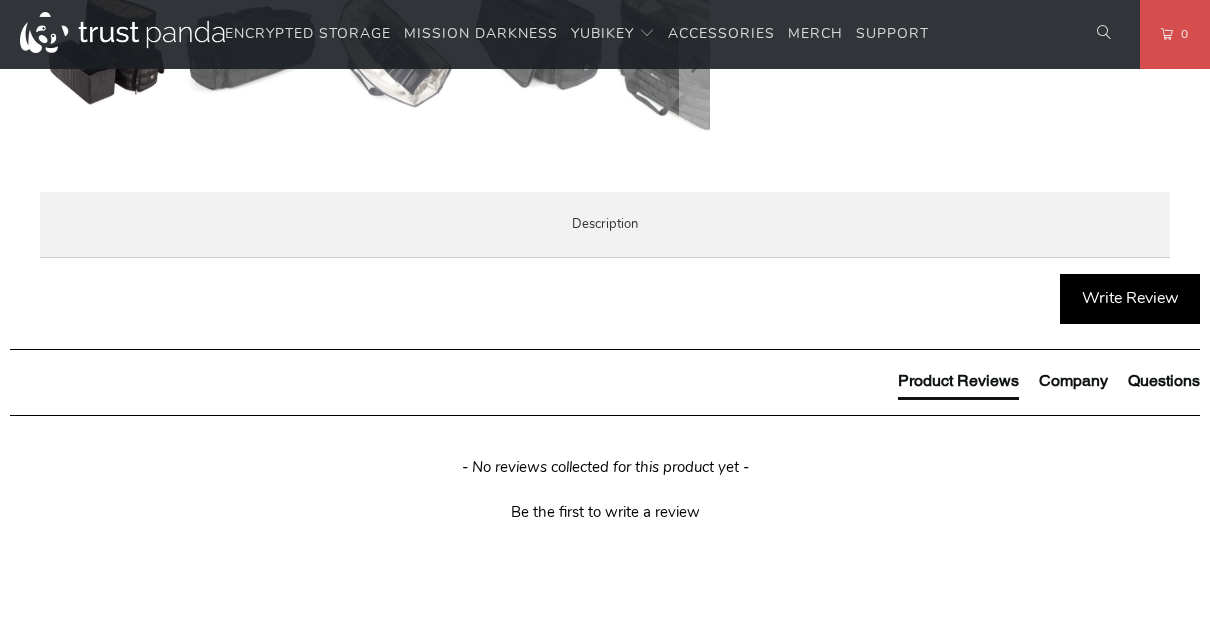 click on "Enterprise and Government" at bounding box center (0, 0) 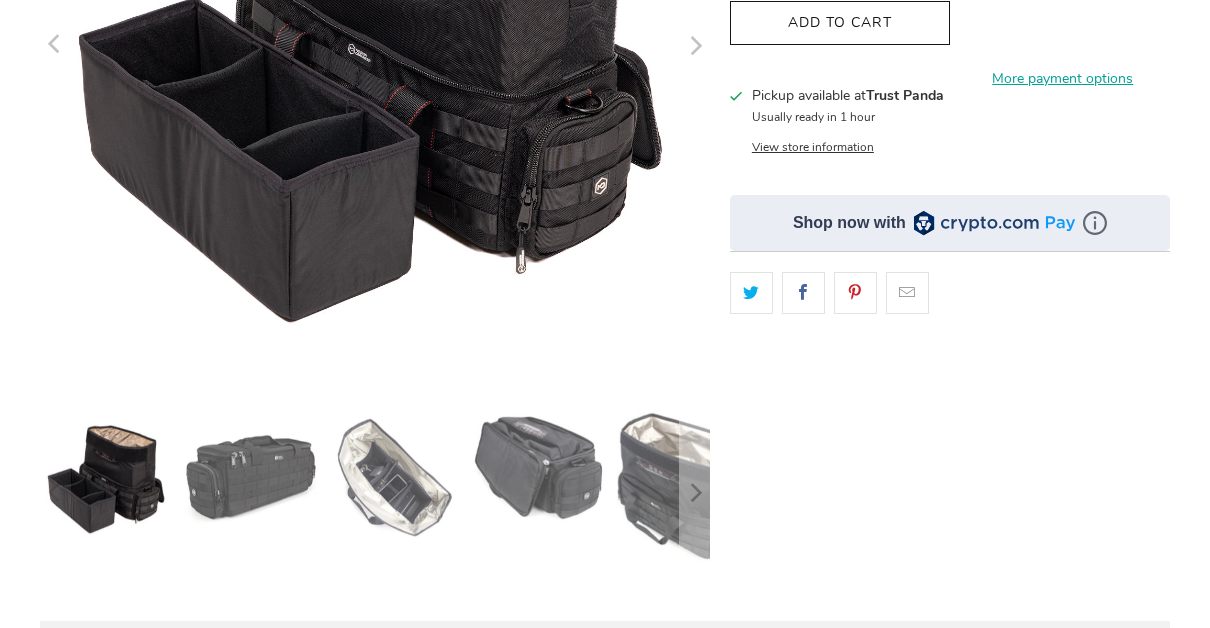 scroll, scrollTop: 300, scrollLeft: 0, axis: vertical 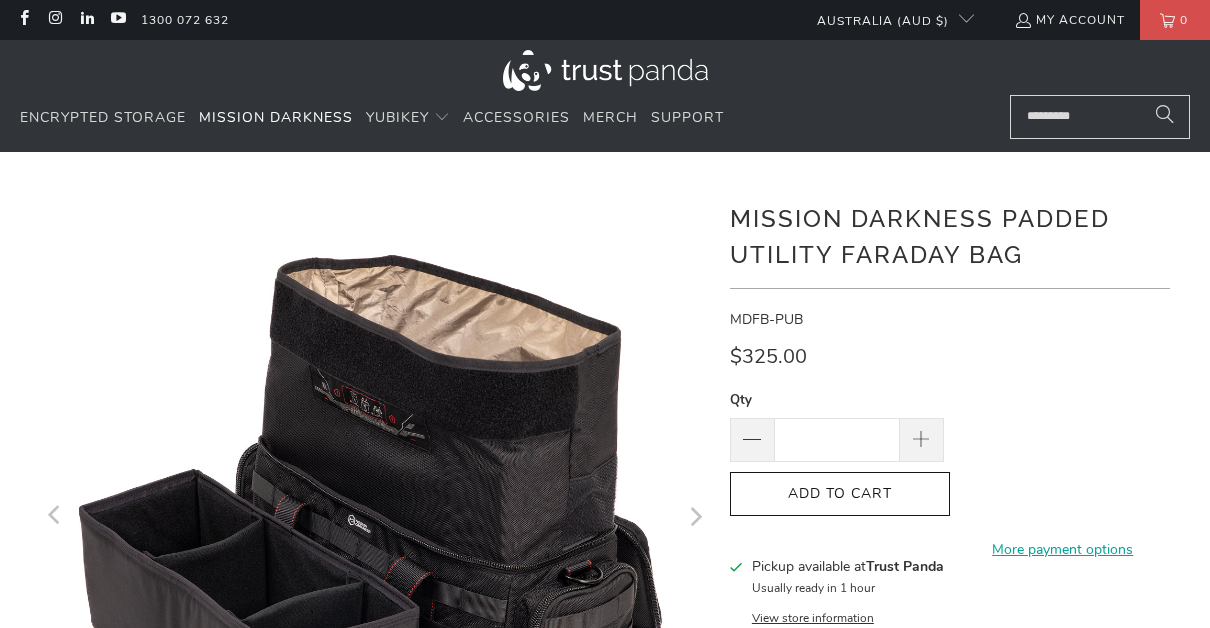 click on "Mission Darkness" at bounding box center (276, 117) 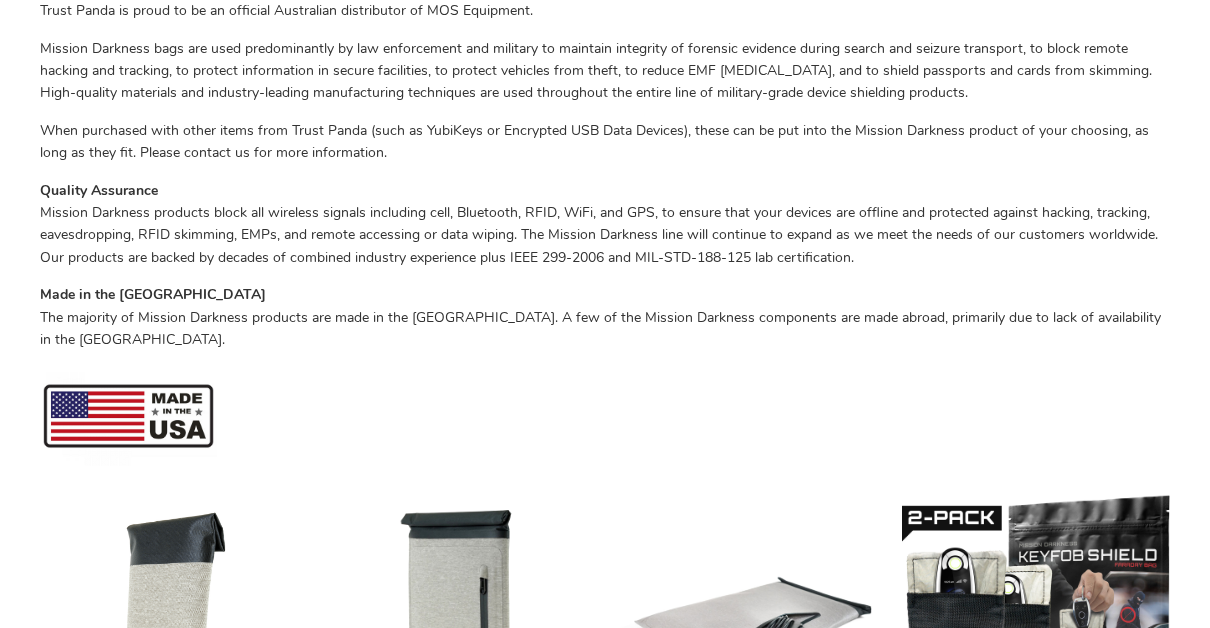 scroll, scrollTop: 800, scrollLeft: 0, axis: vertical 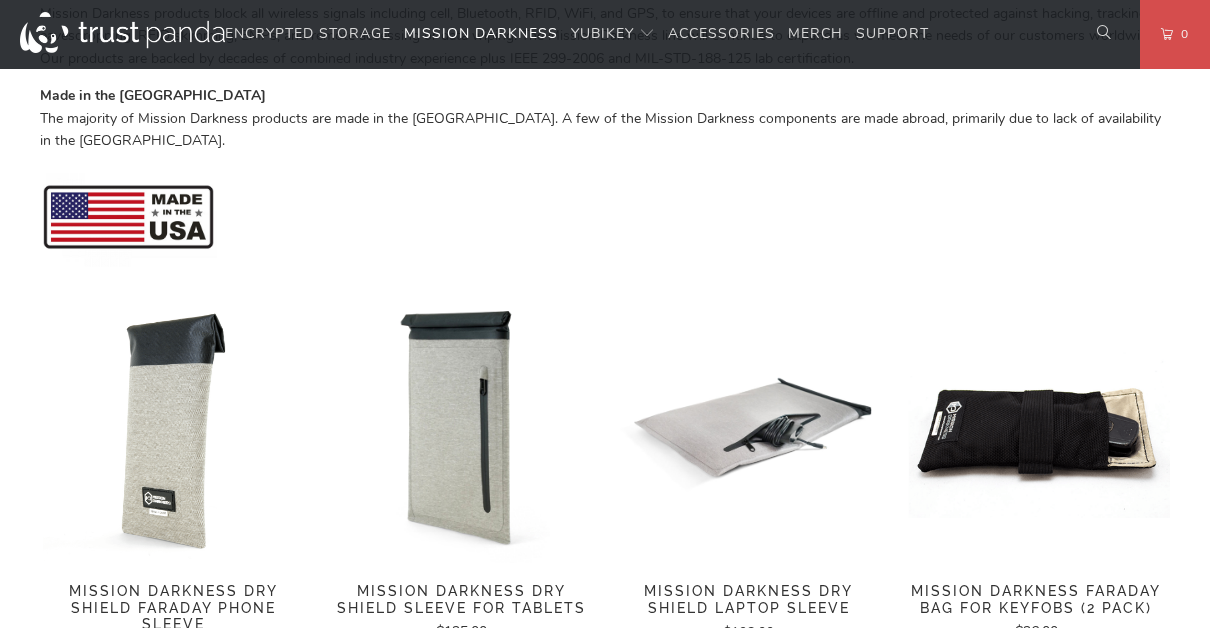click at bounding box center [1035, 428] 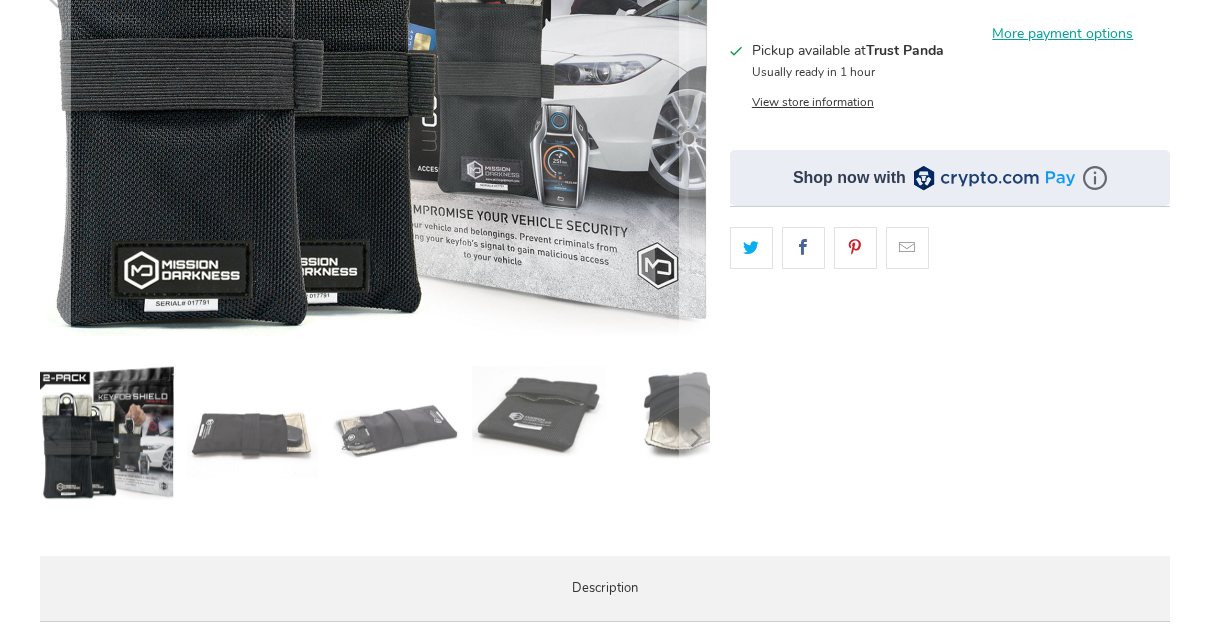 scroll, scrollTop: 600, scrollLeft: 0, axis: vertical 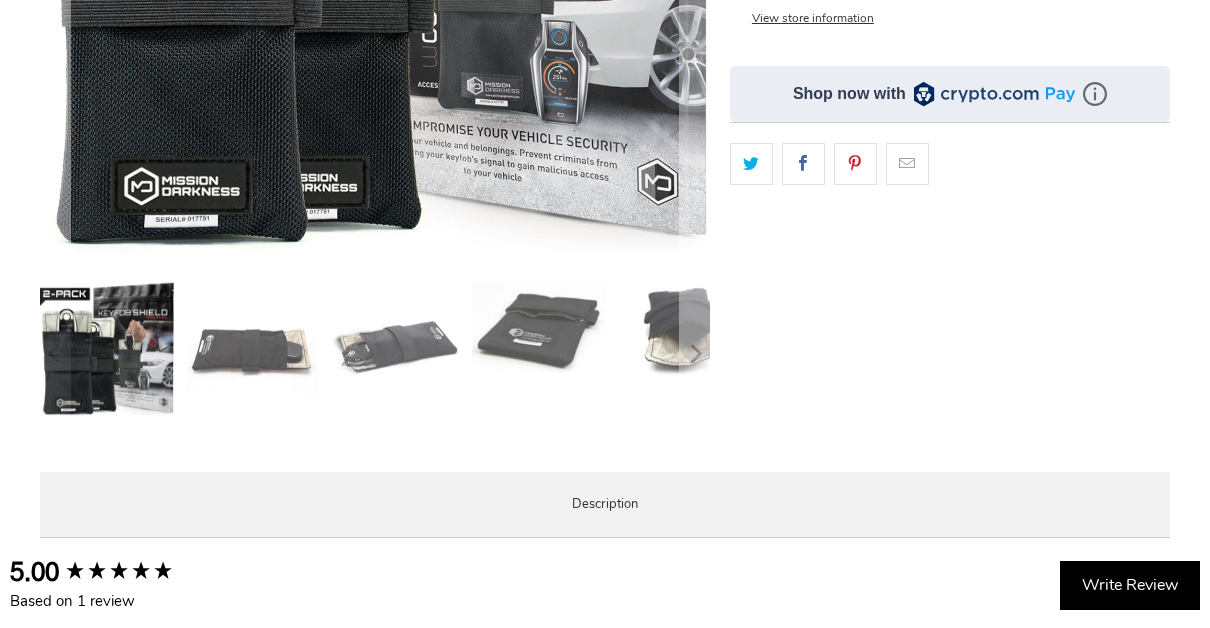 click at bounding box center (251, 349) 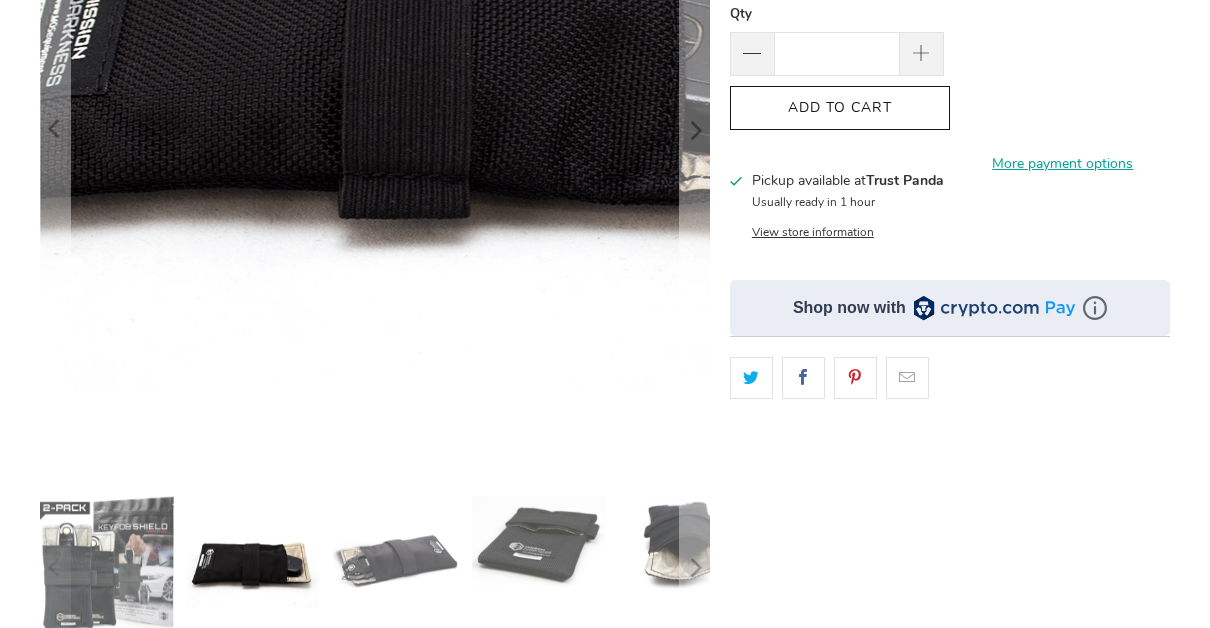 scroll, scrollTop: 600, scrollLeft: 0, axis: vertical 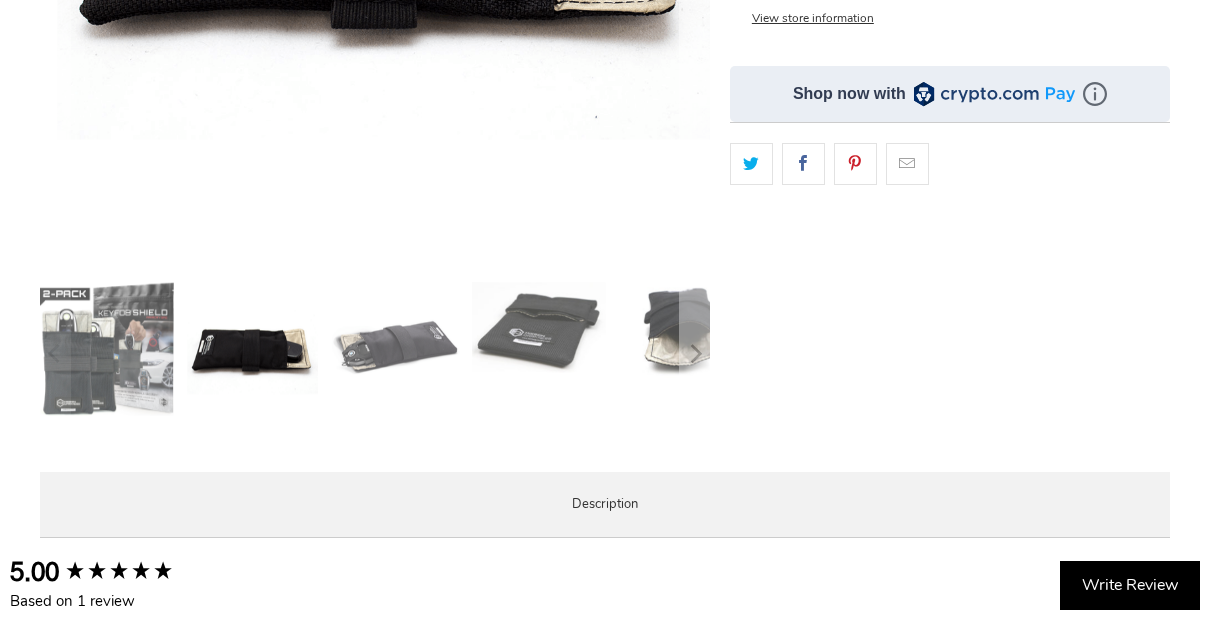 click at bounding box center (395, 349) 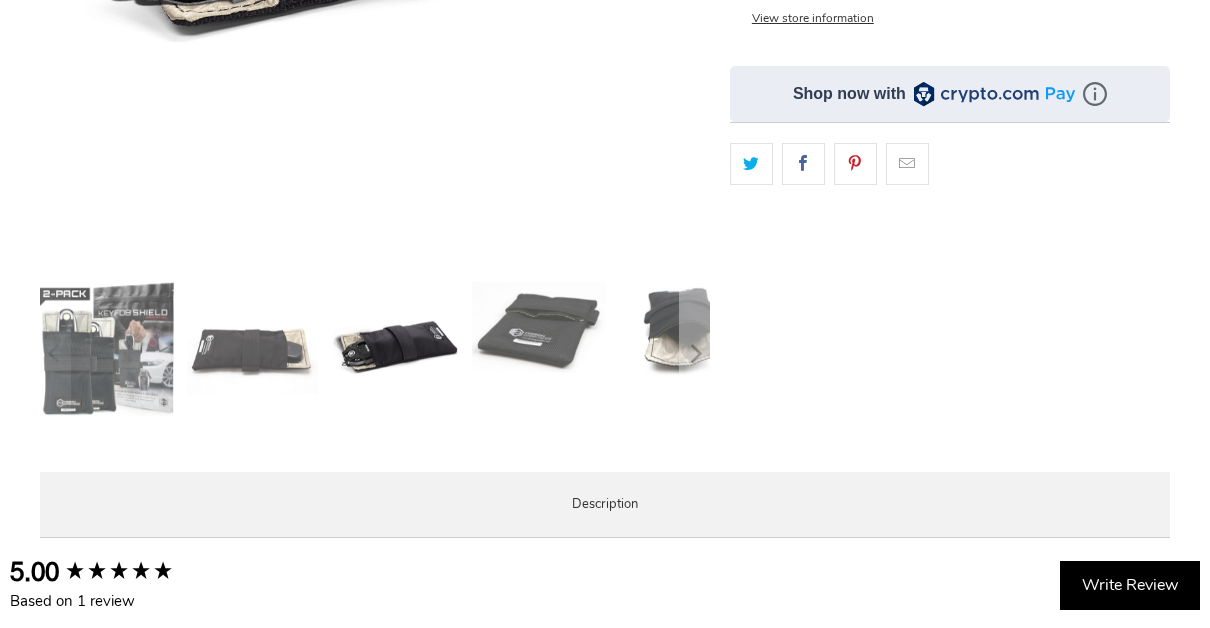 click at bounding box center [539, 328] 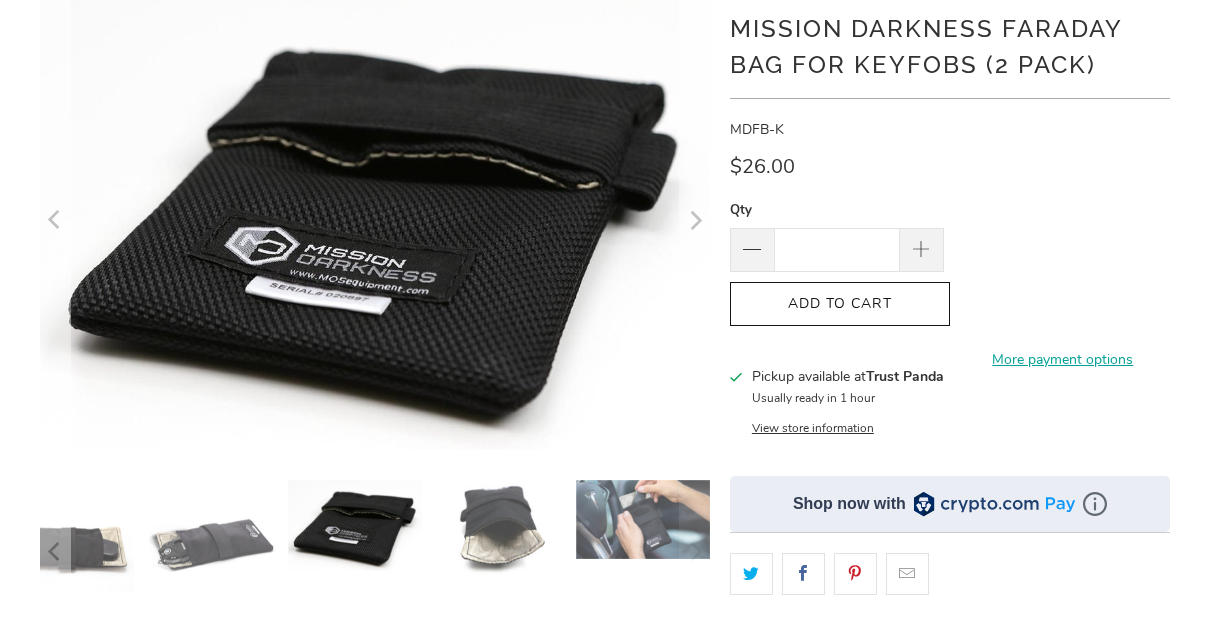 scroll, scrollTop: 200, scrollLeft: 0, axis: vertical 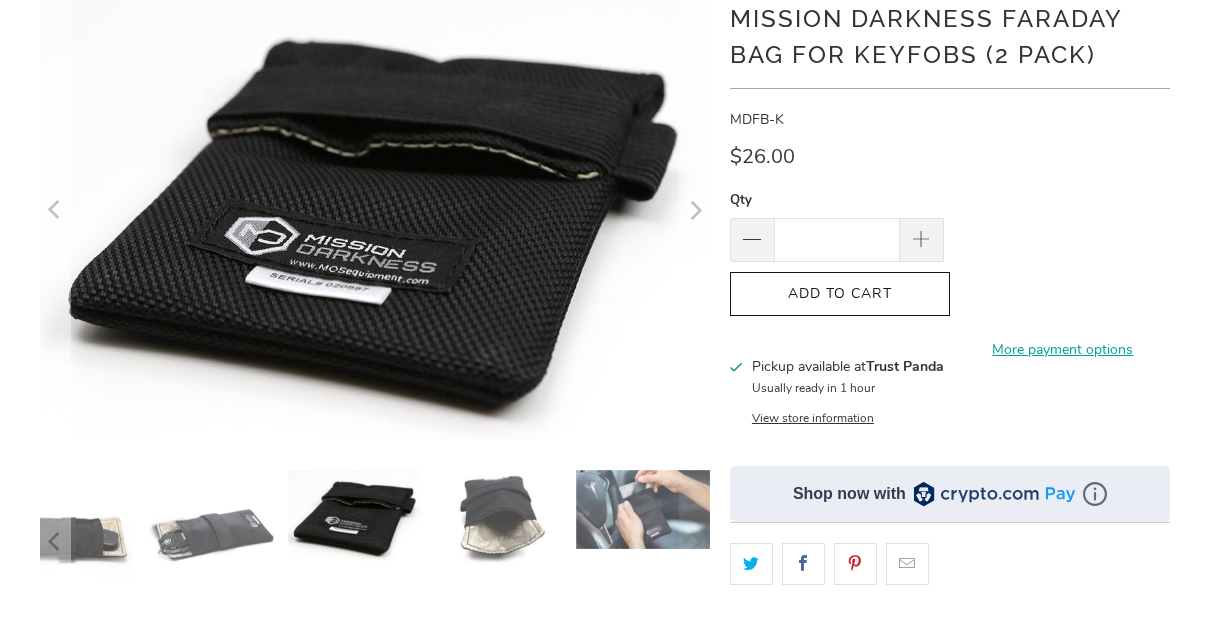 click at bounding box center [643, 509] 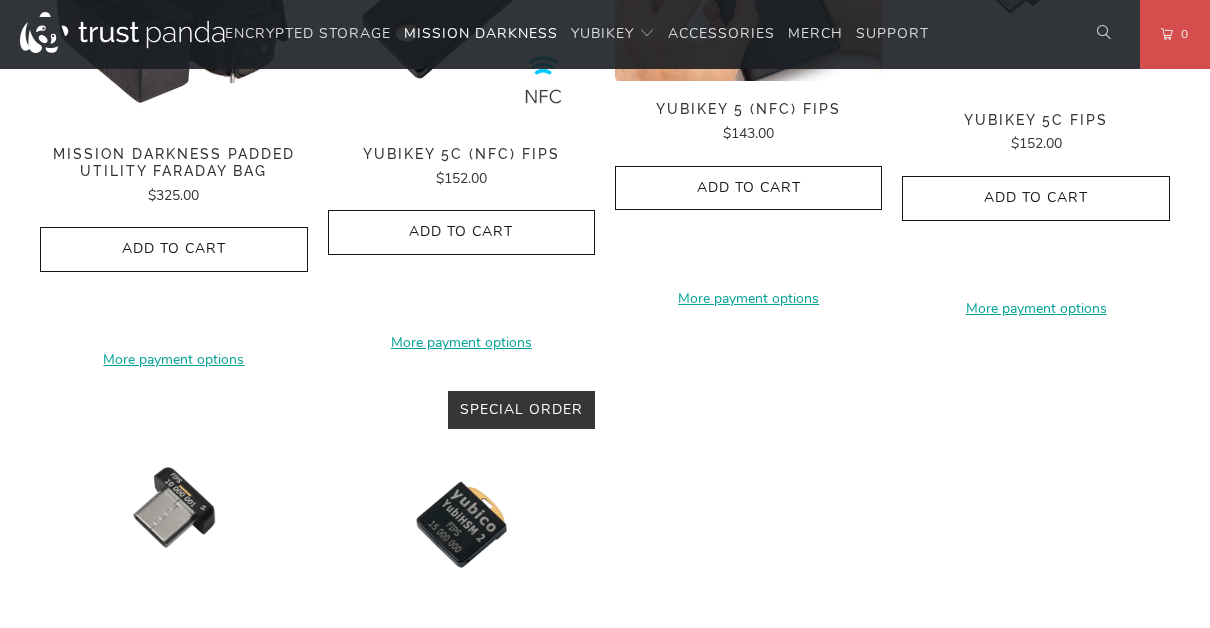 scroll, scrollTop: 1700, scrollLeft: 0, axis: vertical 